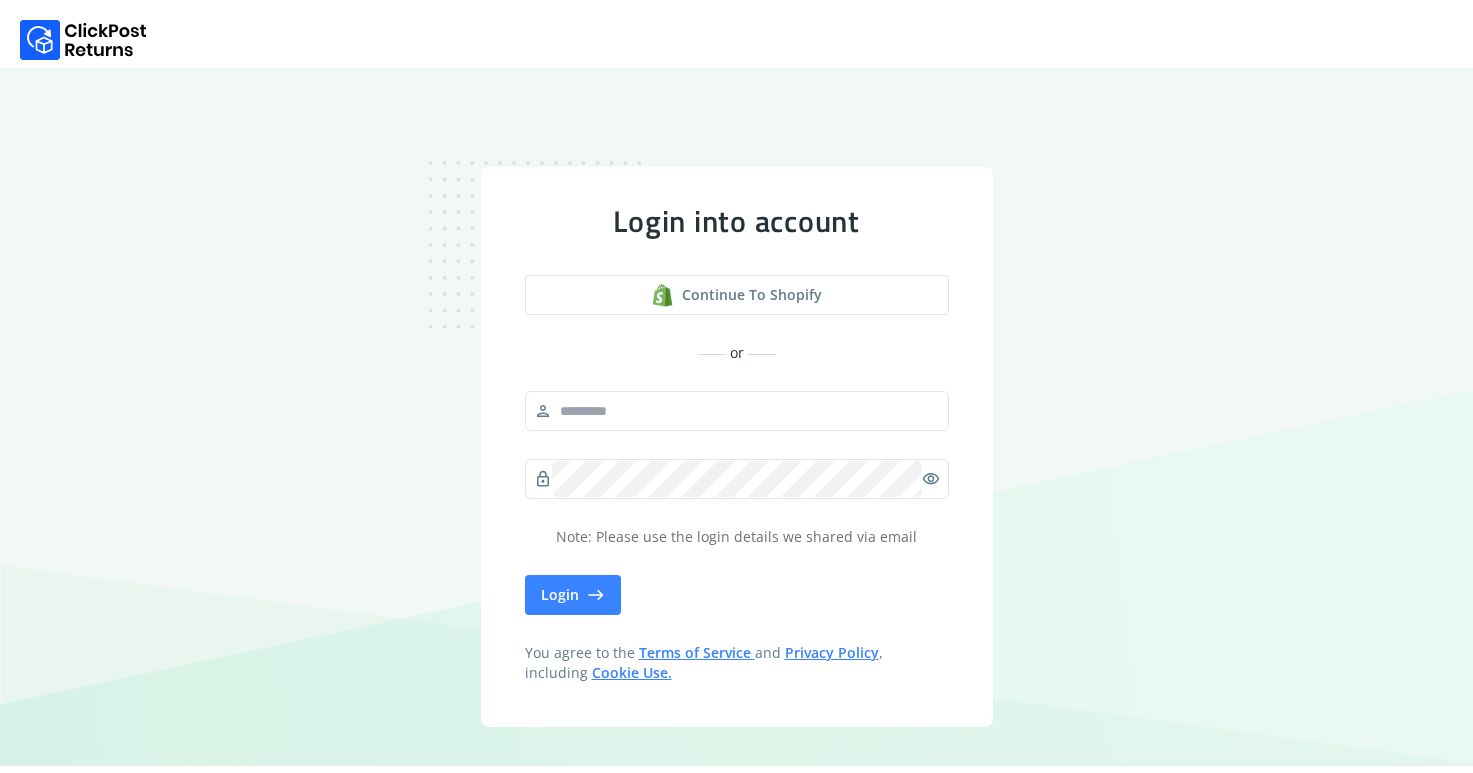 scroll, scrollTop: 0, scrollLeft: 0, axis: both 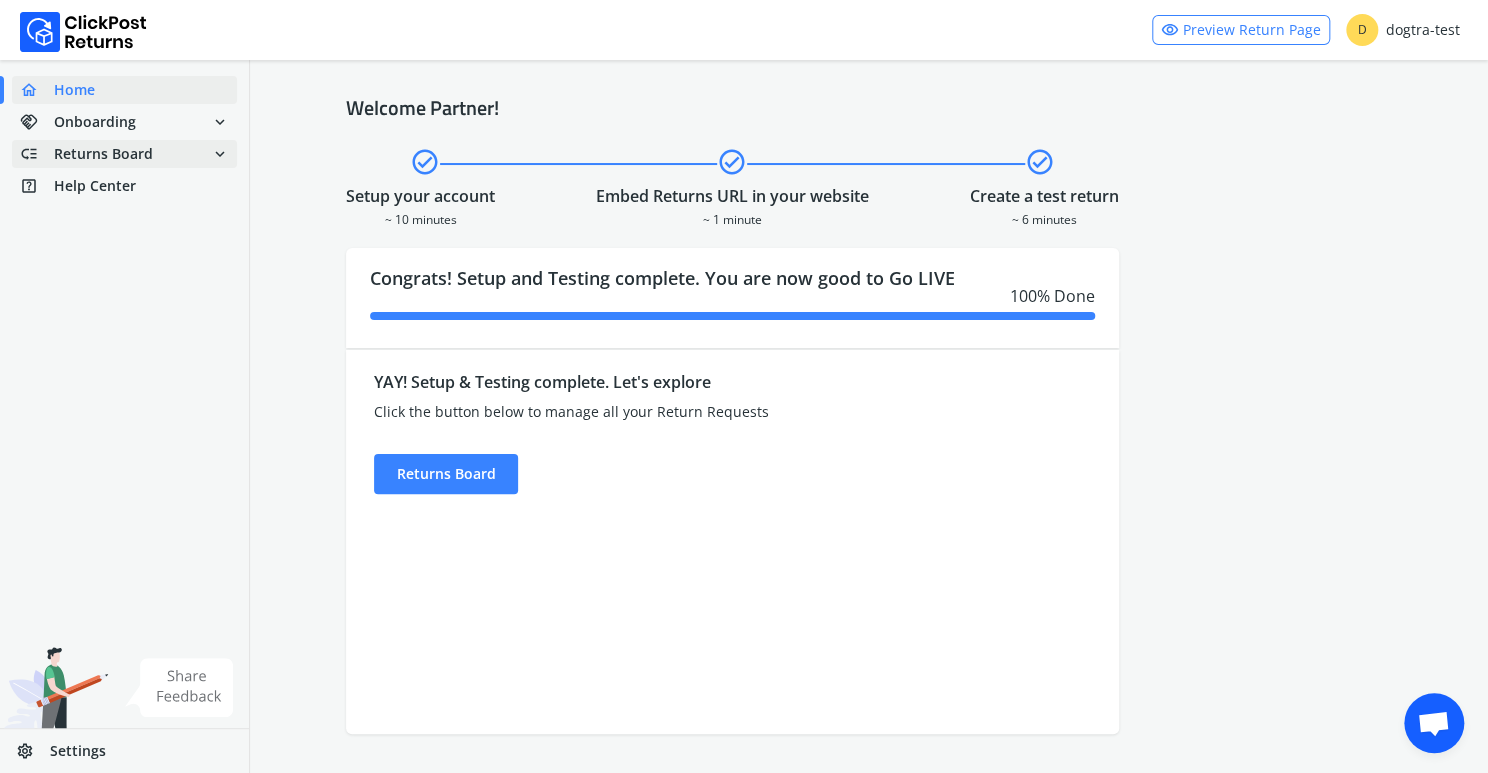 click on "Returns Board" at bounding box center (103, 154) 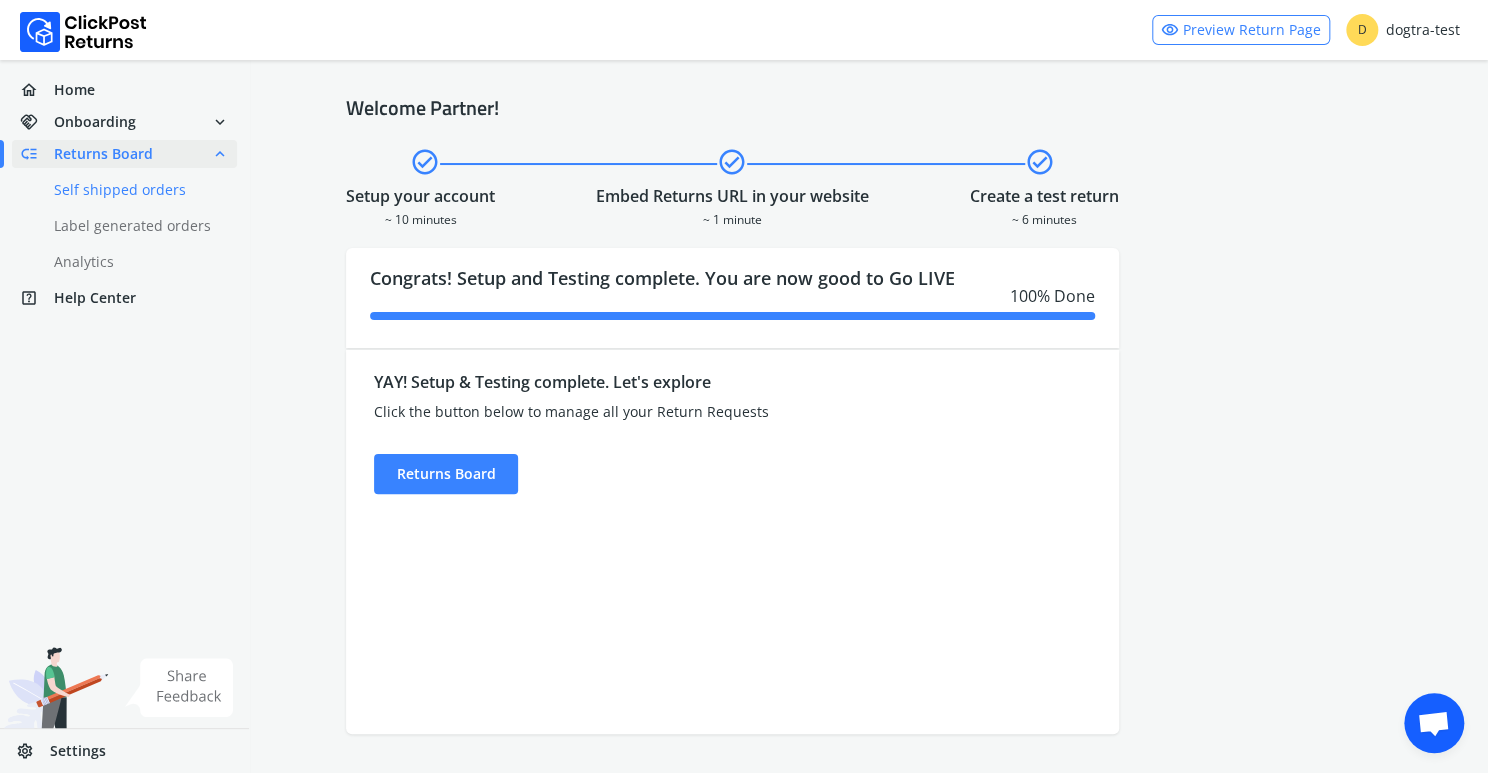 click on "done Self shipped orders" at bounding box center (136, 190) 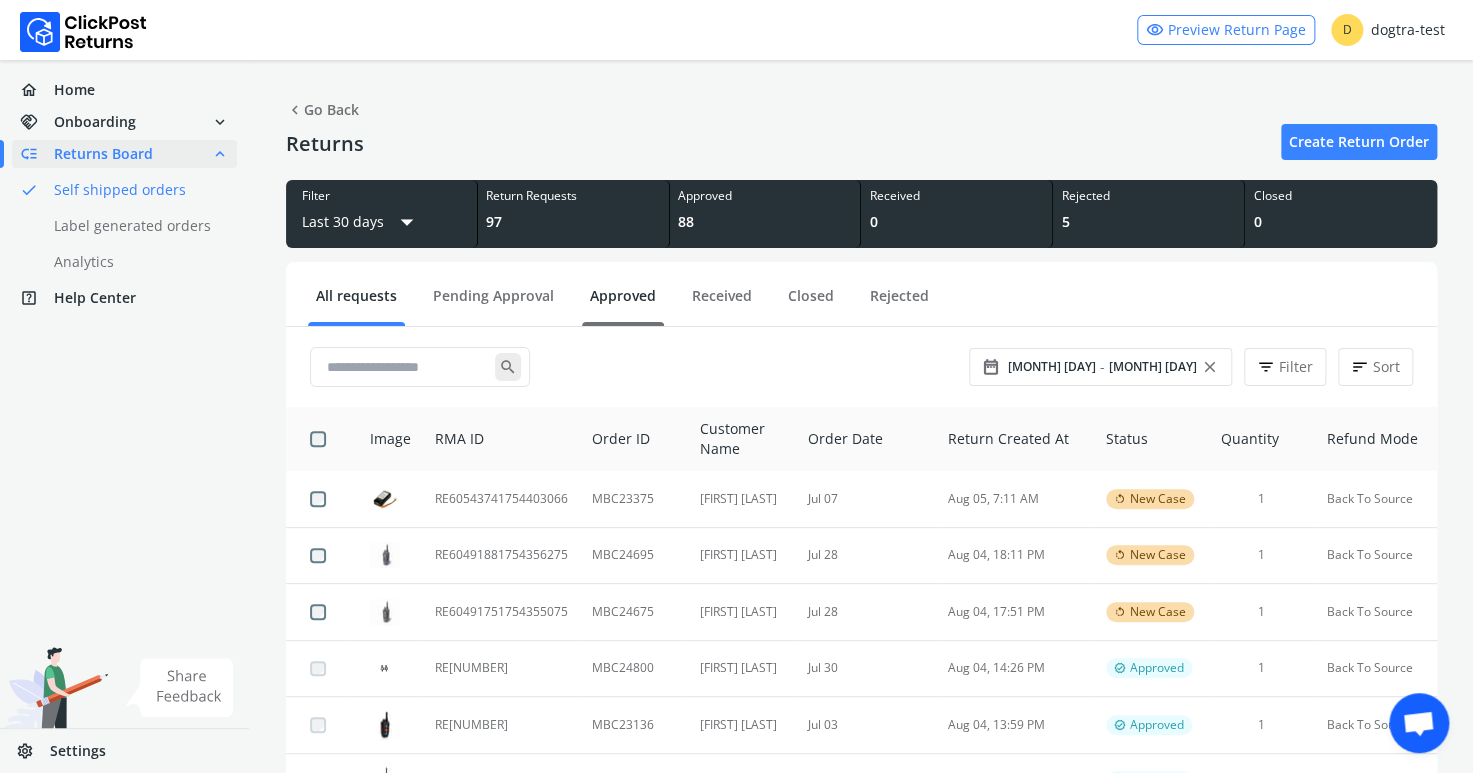 click on "Approved" at bounding box center (623, 303) 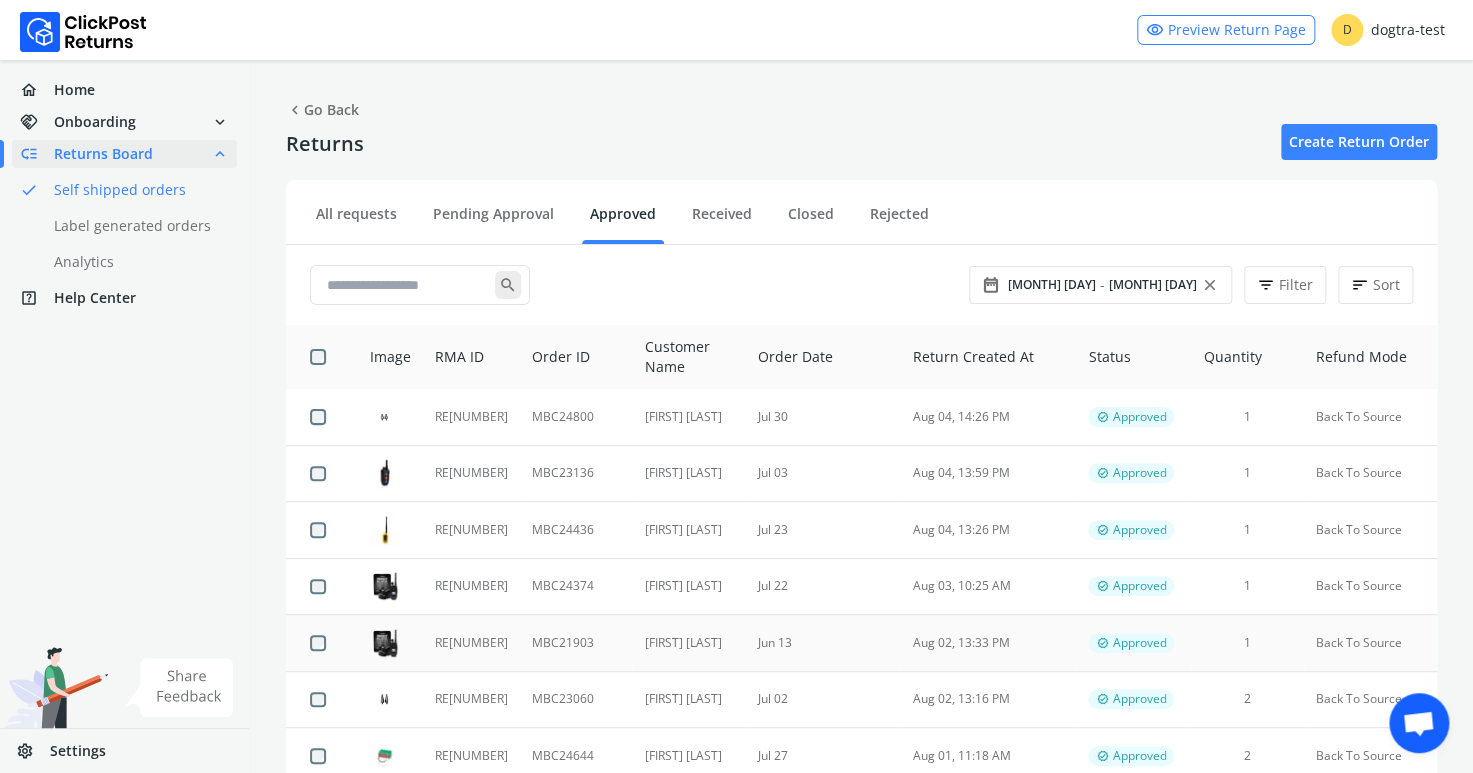 click on "MBC21903" at bounding box center [576, 643] 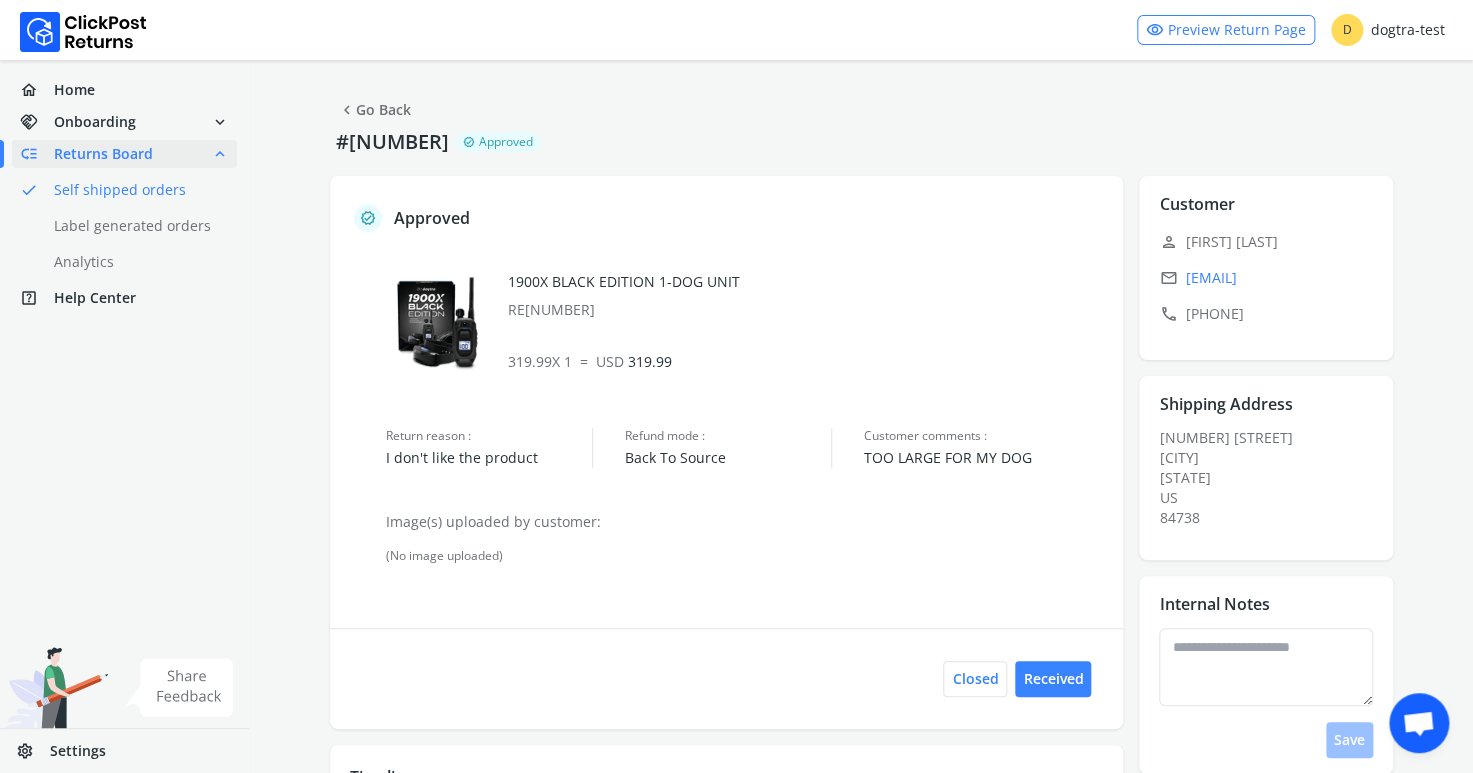 click on "chevron_left Go Back" at bounding box center [374, 110] 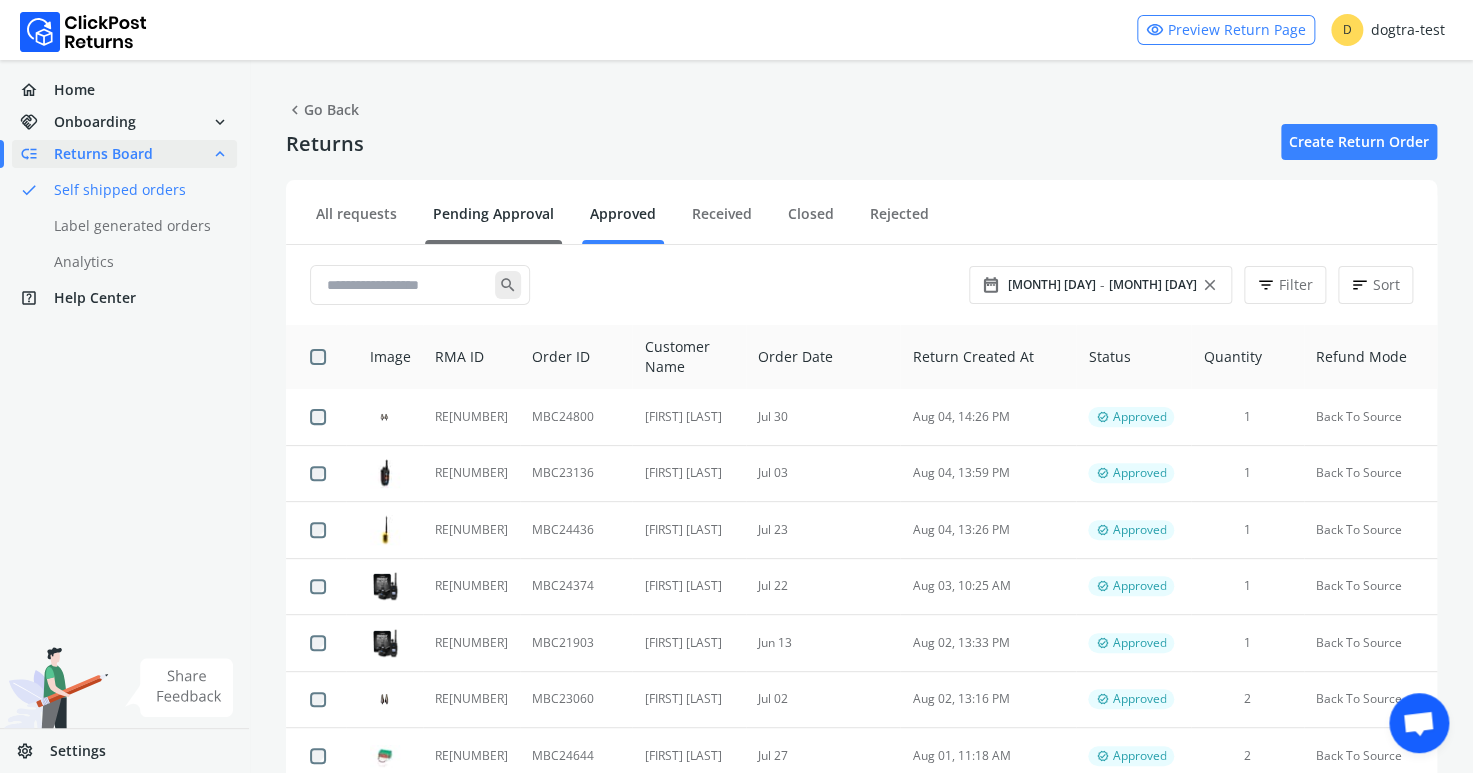 click on "Pending Approval" at bounding box center [493, 221] 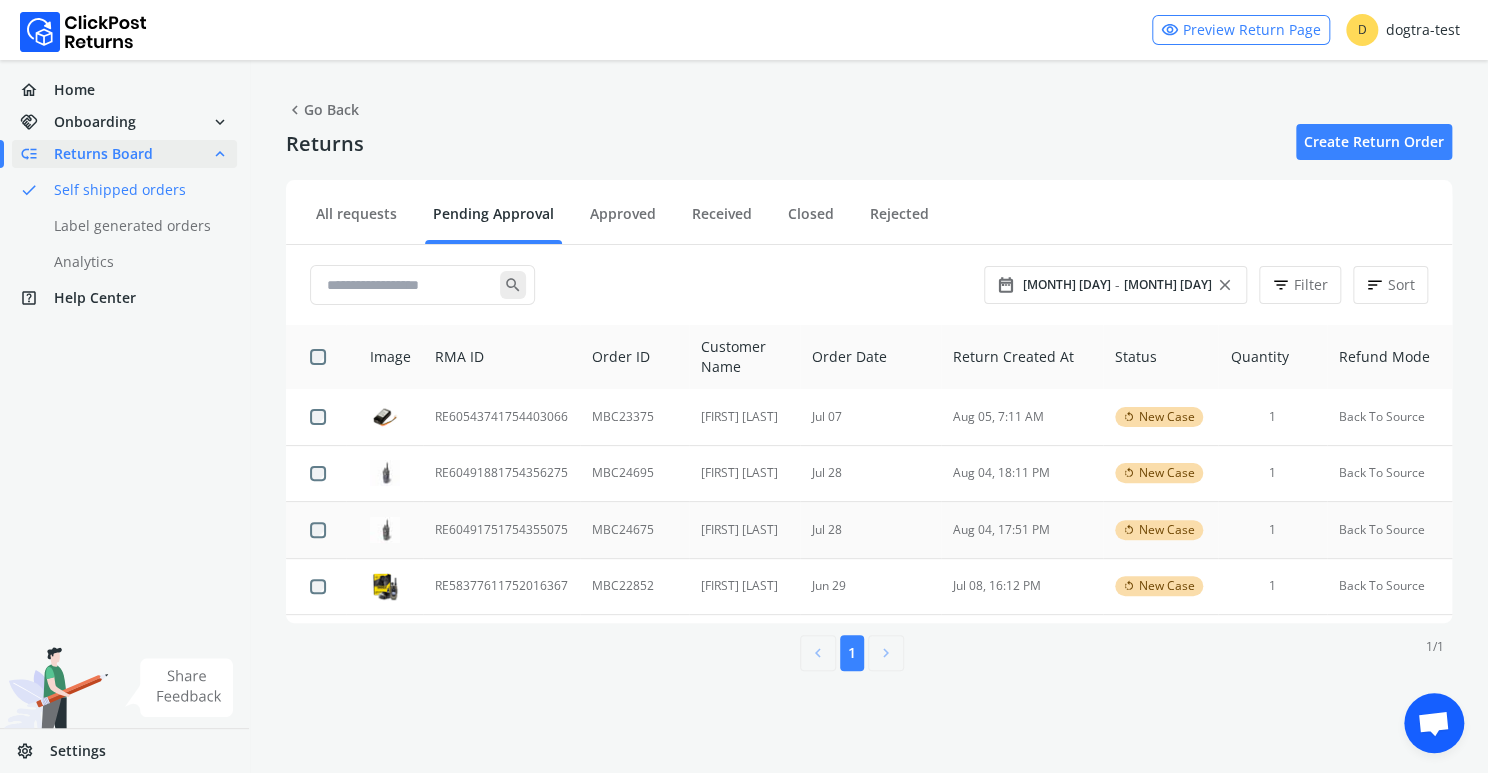 click on "RE60491751754355075" at bounding box center [501, 530] 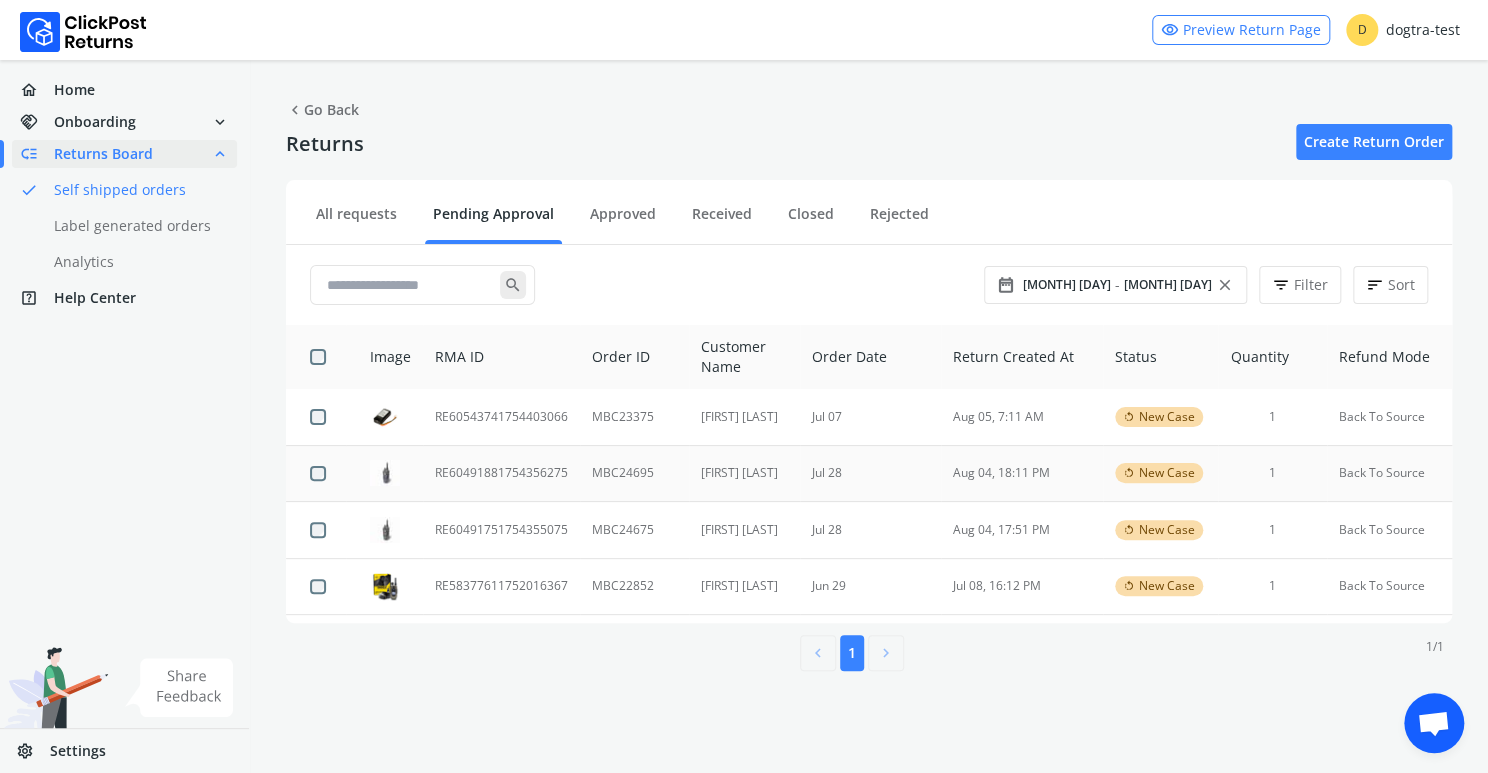 click on "RE60491881754356275" at bounding box center [501, 473] 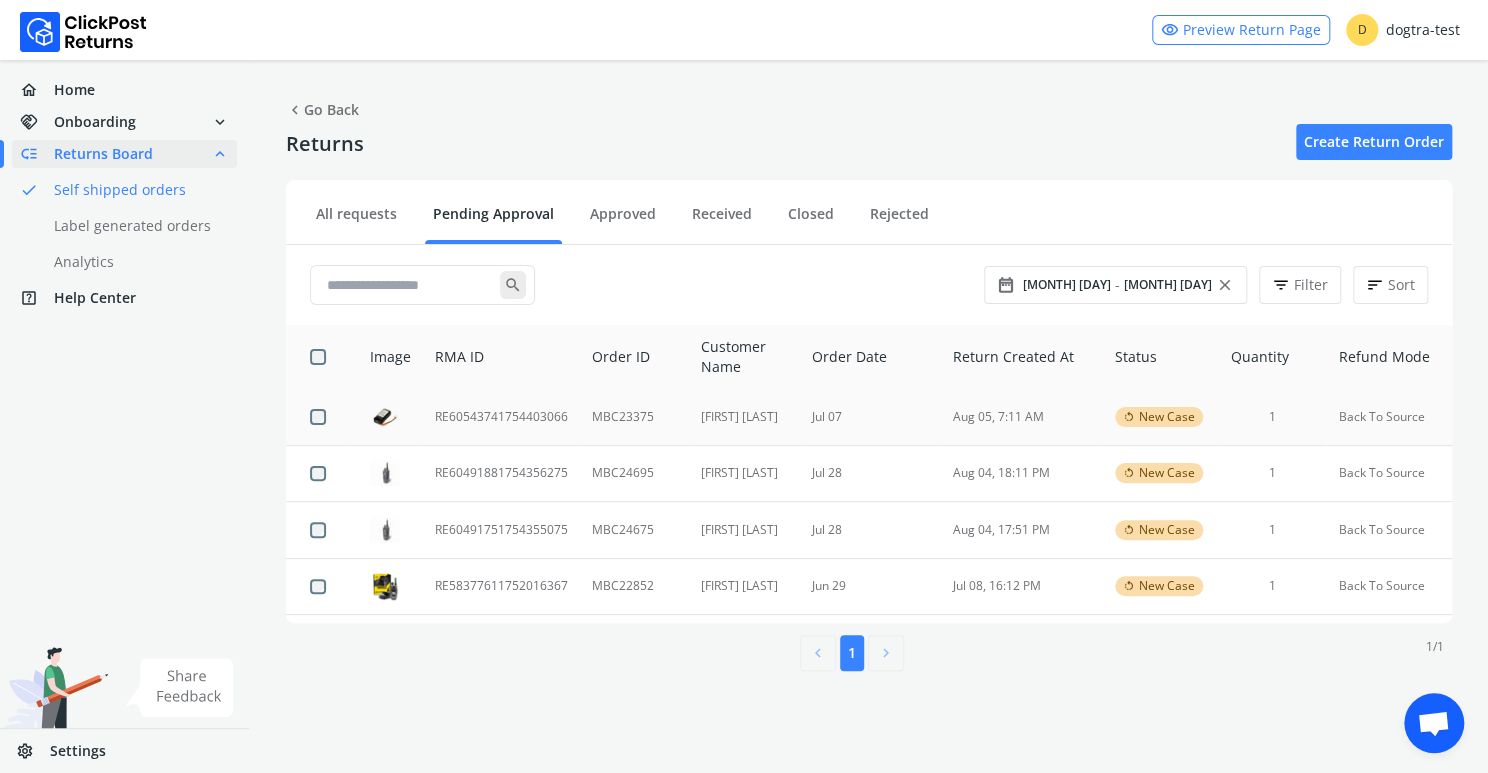 click on "RE60543741754403066" at bounding box center (501, 417) 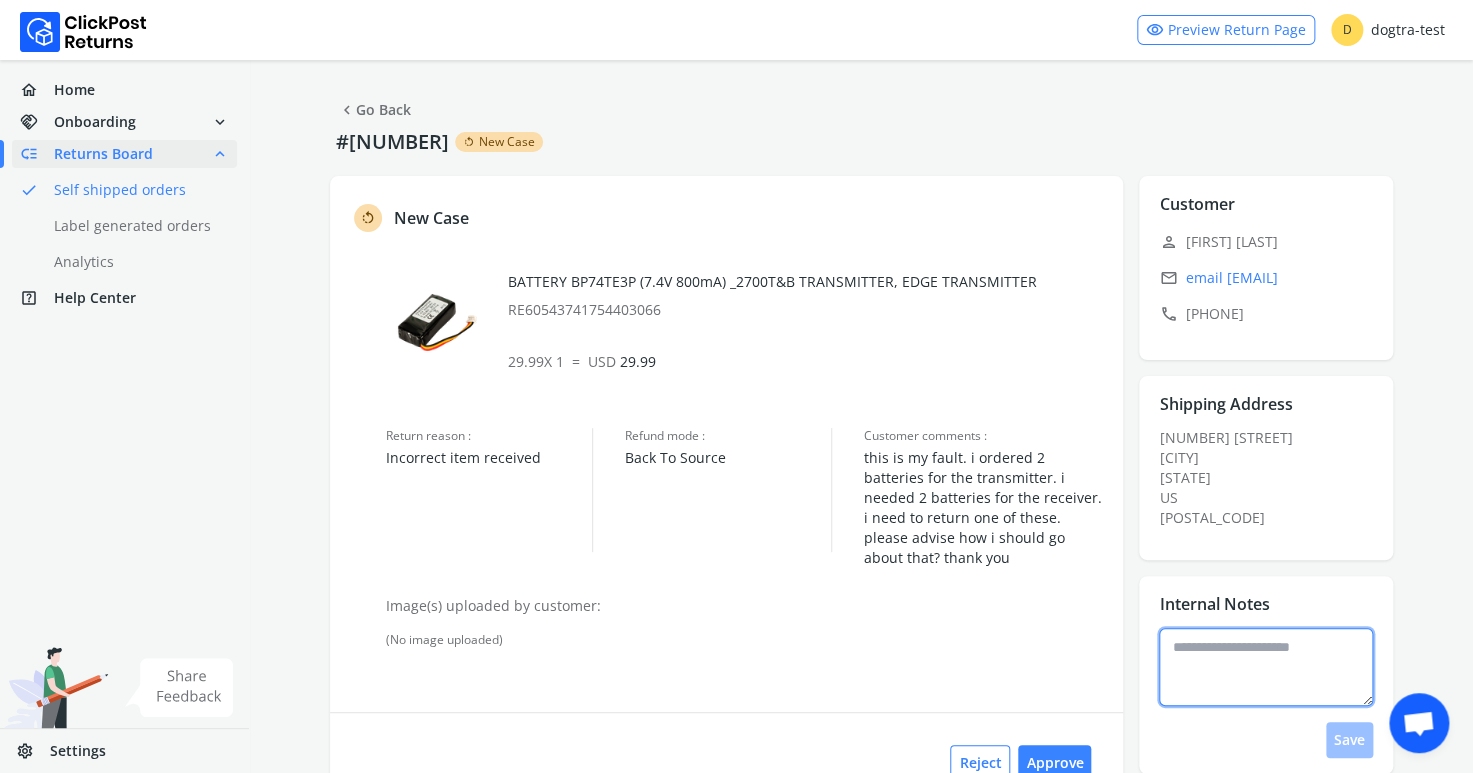 click at bounding box center (1266, 667) 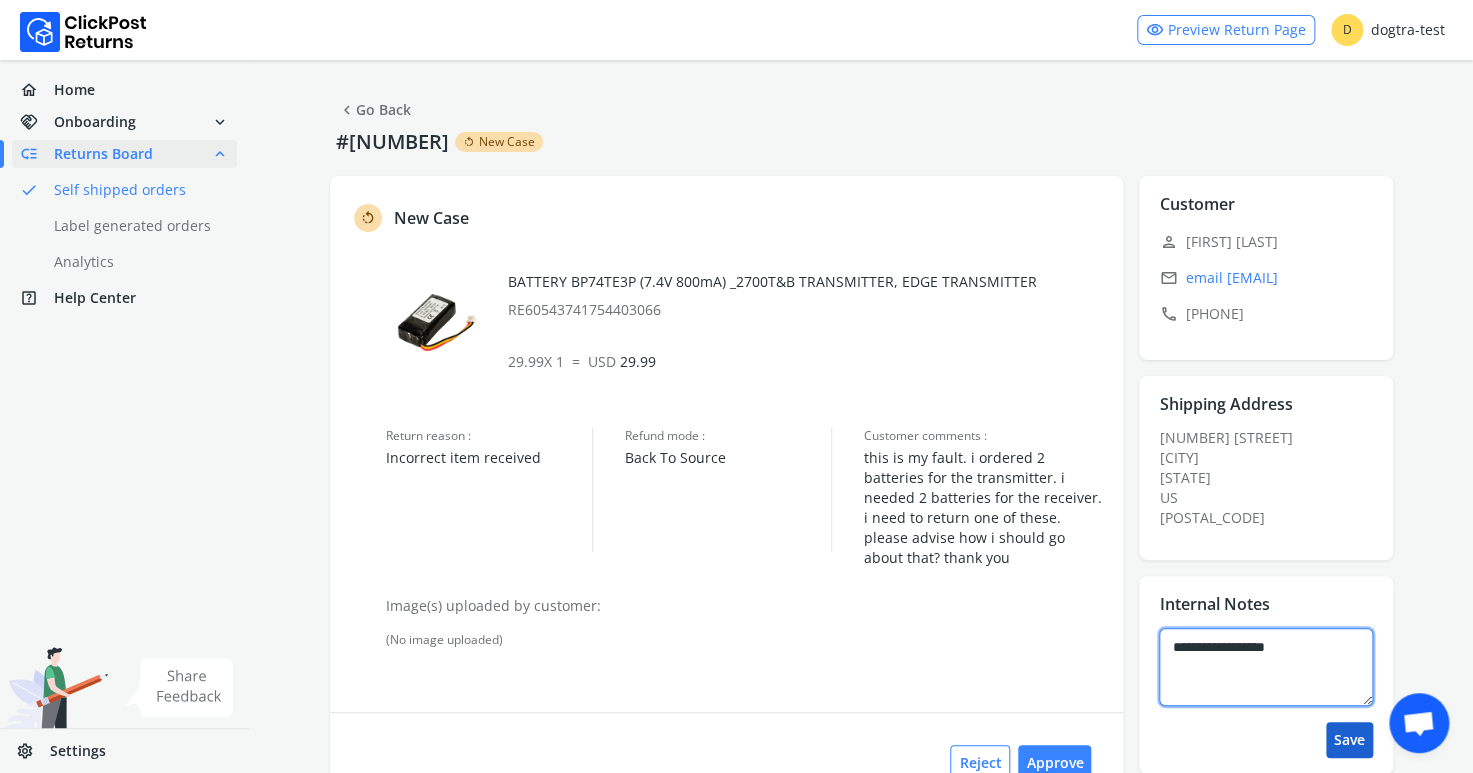 type on "**********" 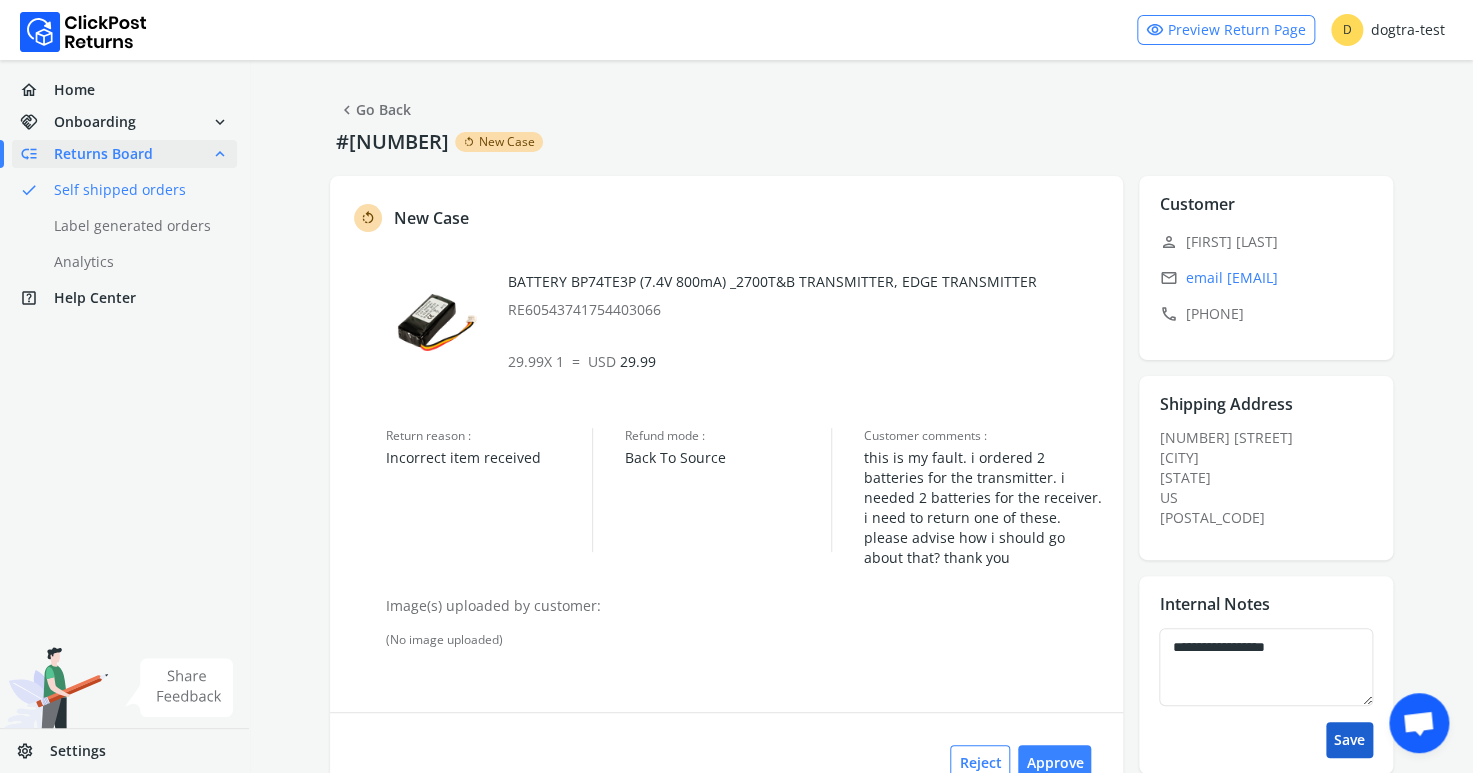 click on "Save" at bounding box center [1349, 740] 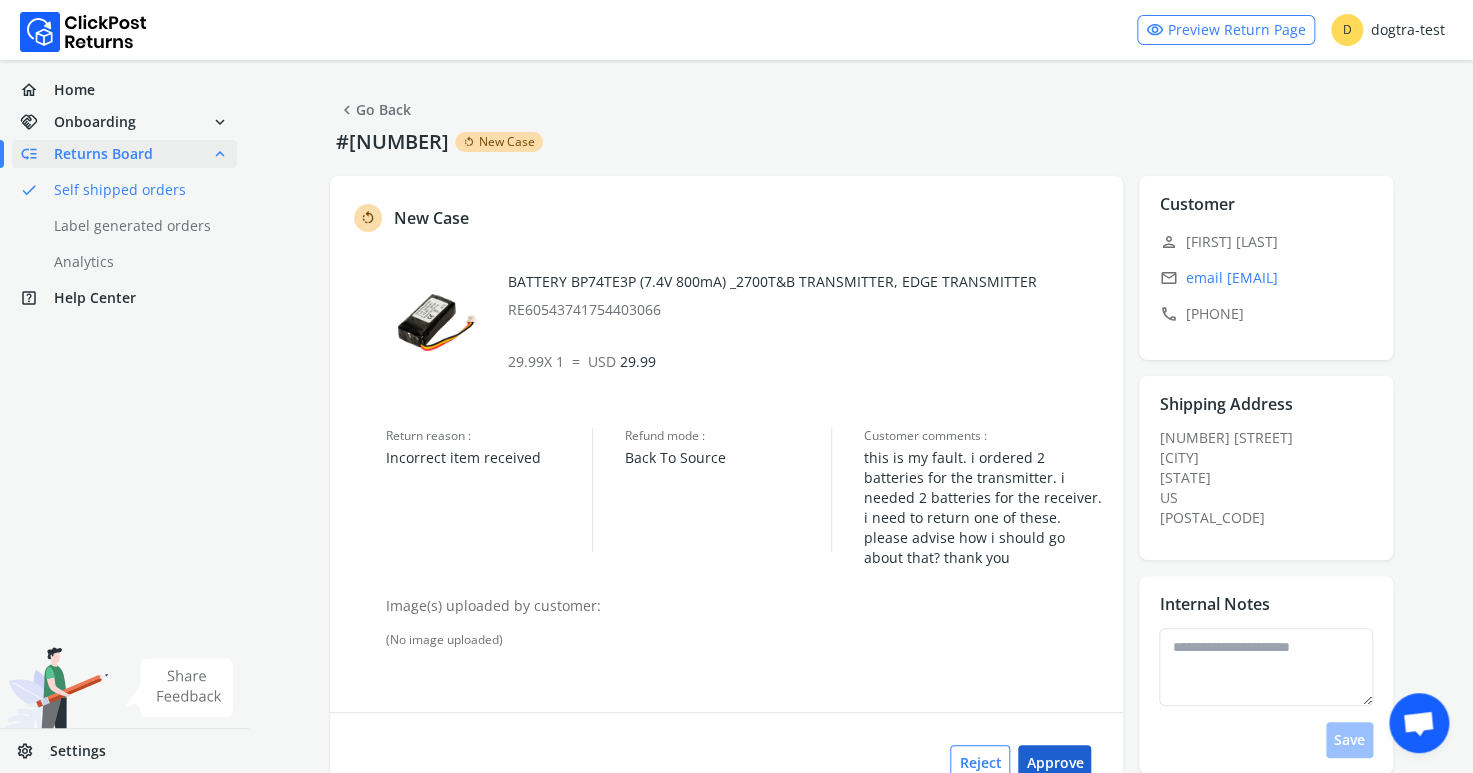 click on "Approve" at bounding box center [1054, 763] 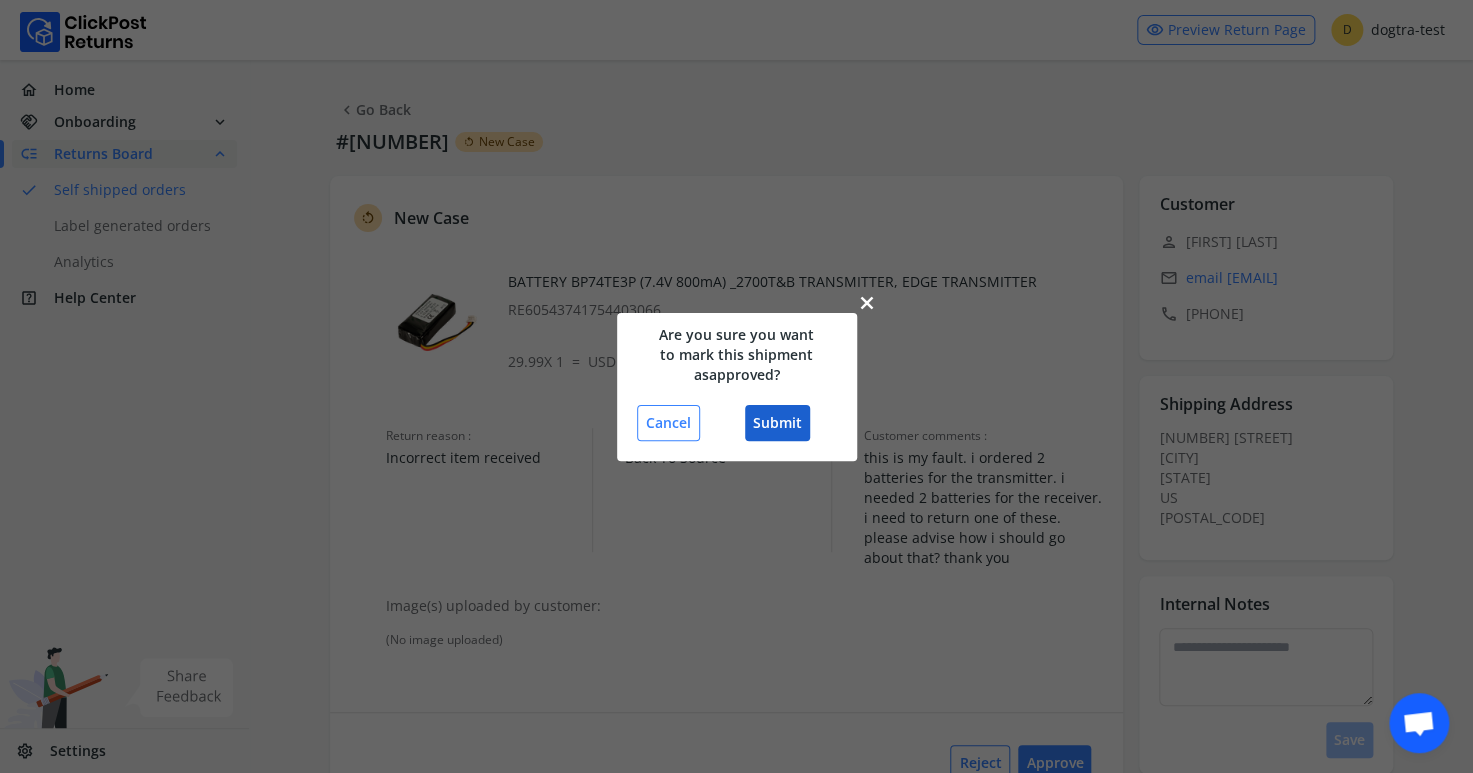 click on "Submit" at bounding box center (777, 423) 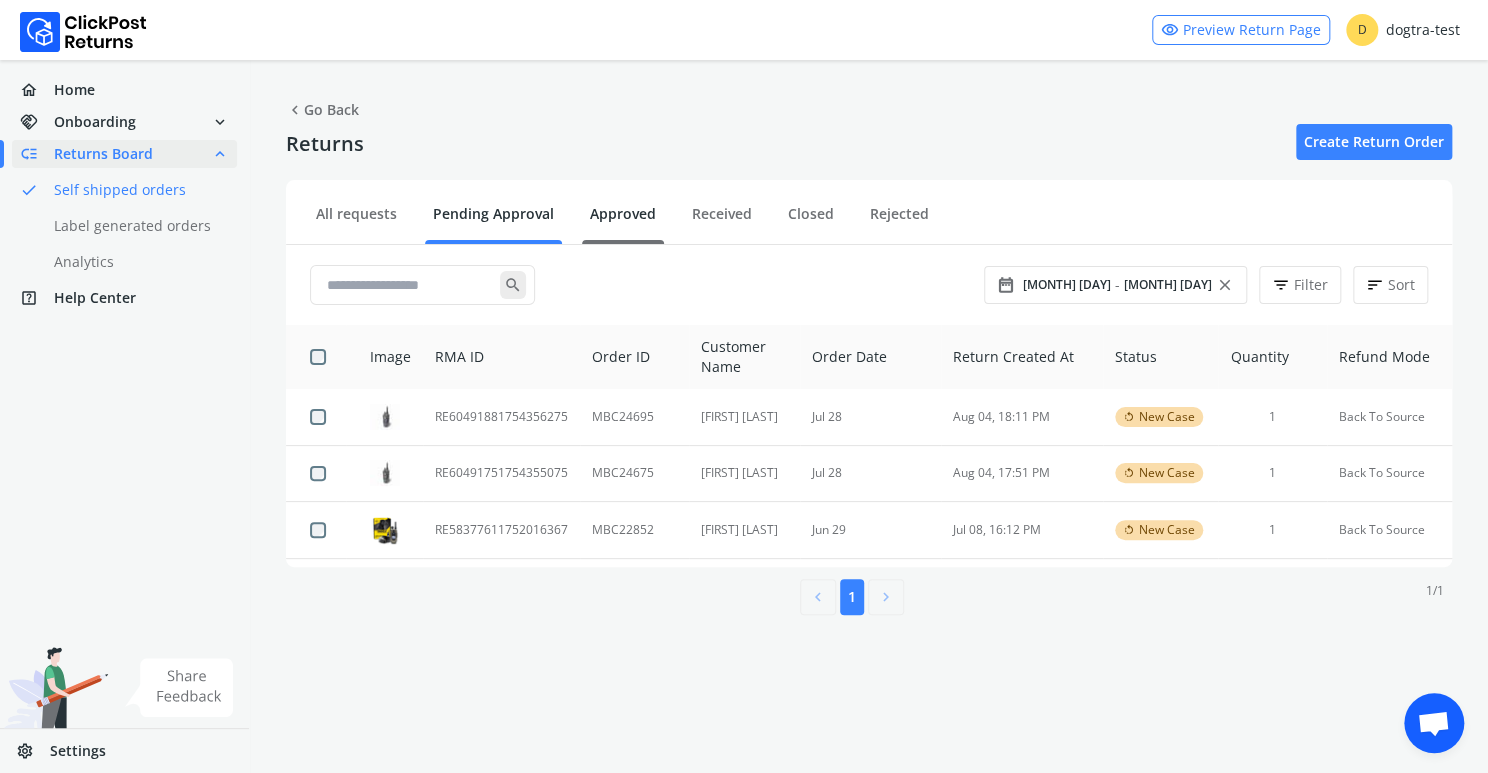 click on "Approved" at bounding box center (623, 221) 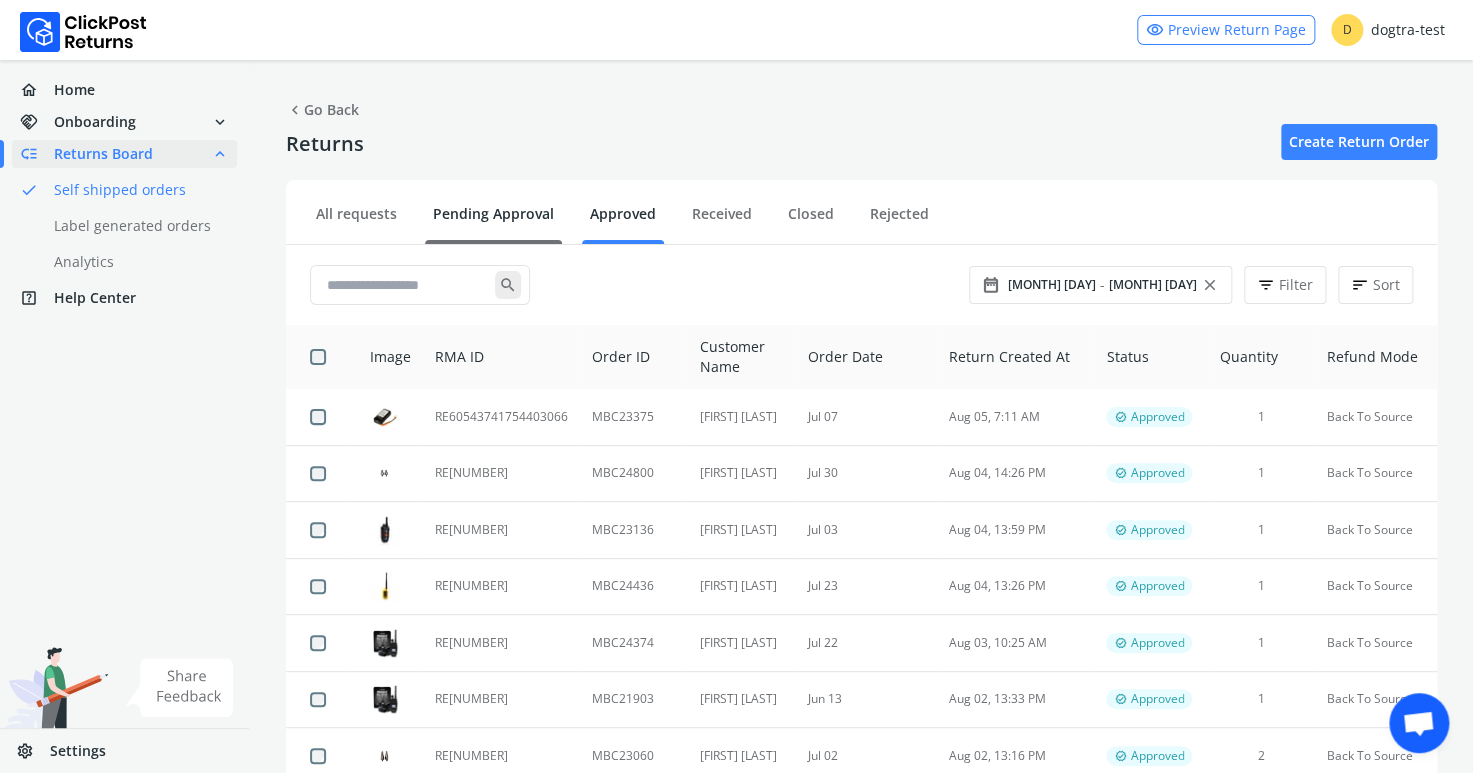click on "Pending Approval" at bounding box center (493, 221) 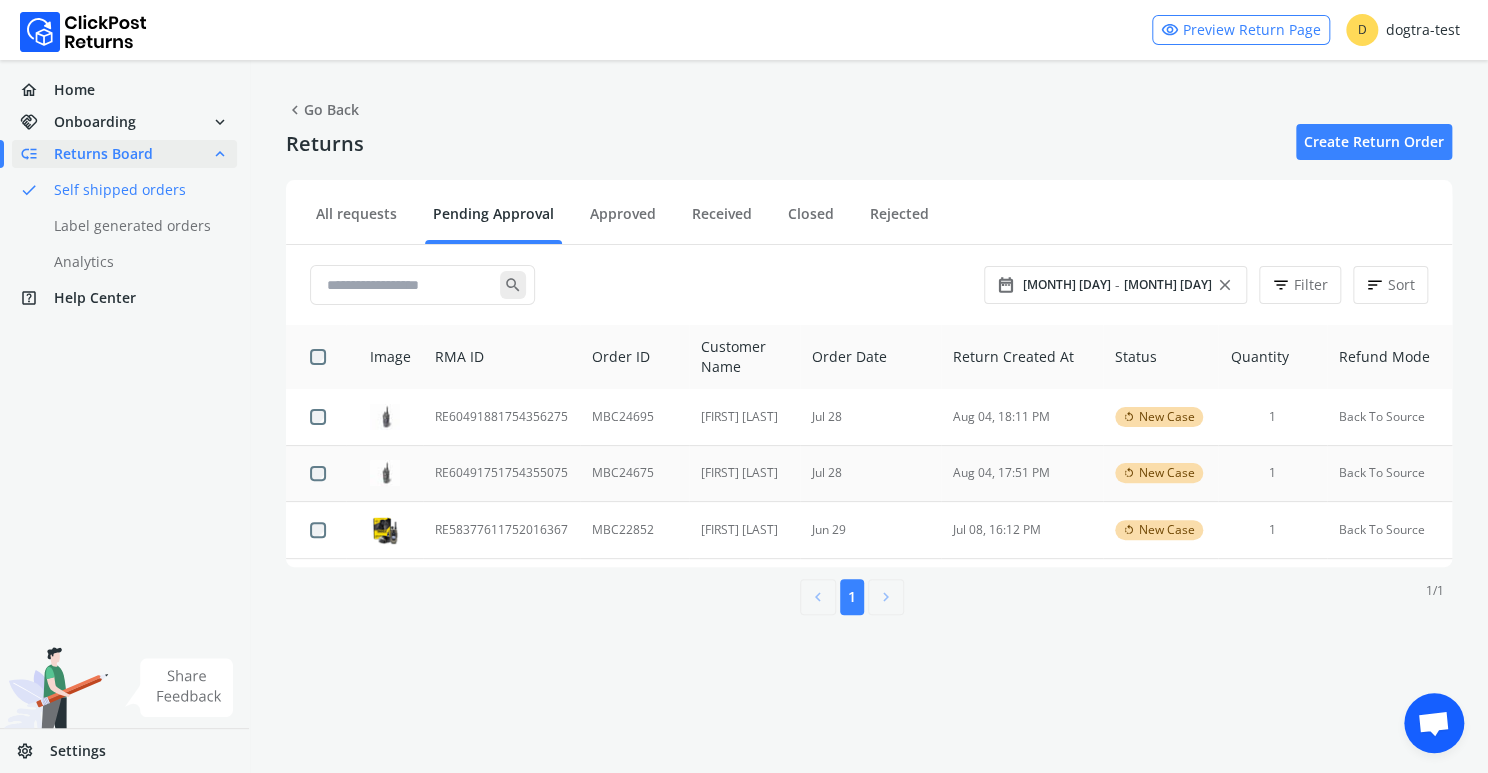 click on "RE60491751754355075" at bounding box center [501, 473] 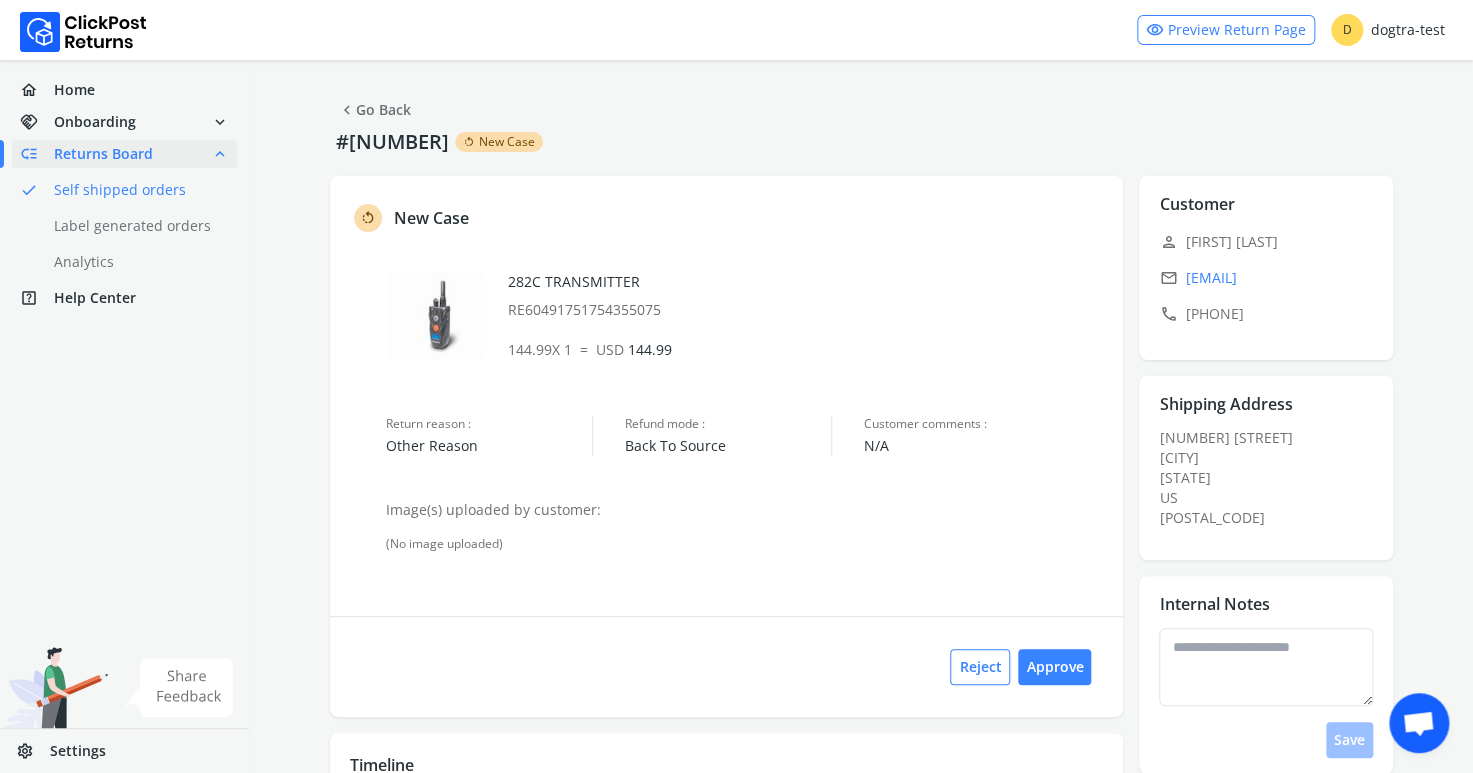 click on "email [EMAIL]" at bounding box center (1272, 278) 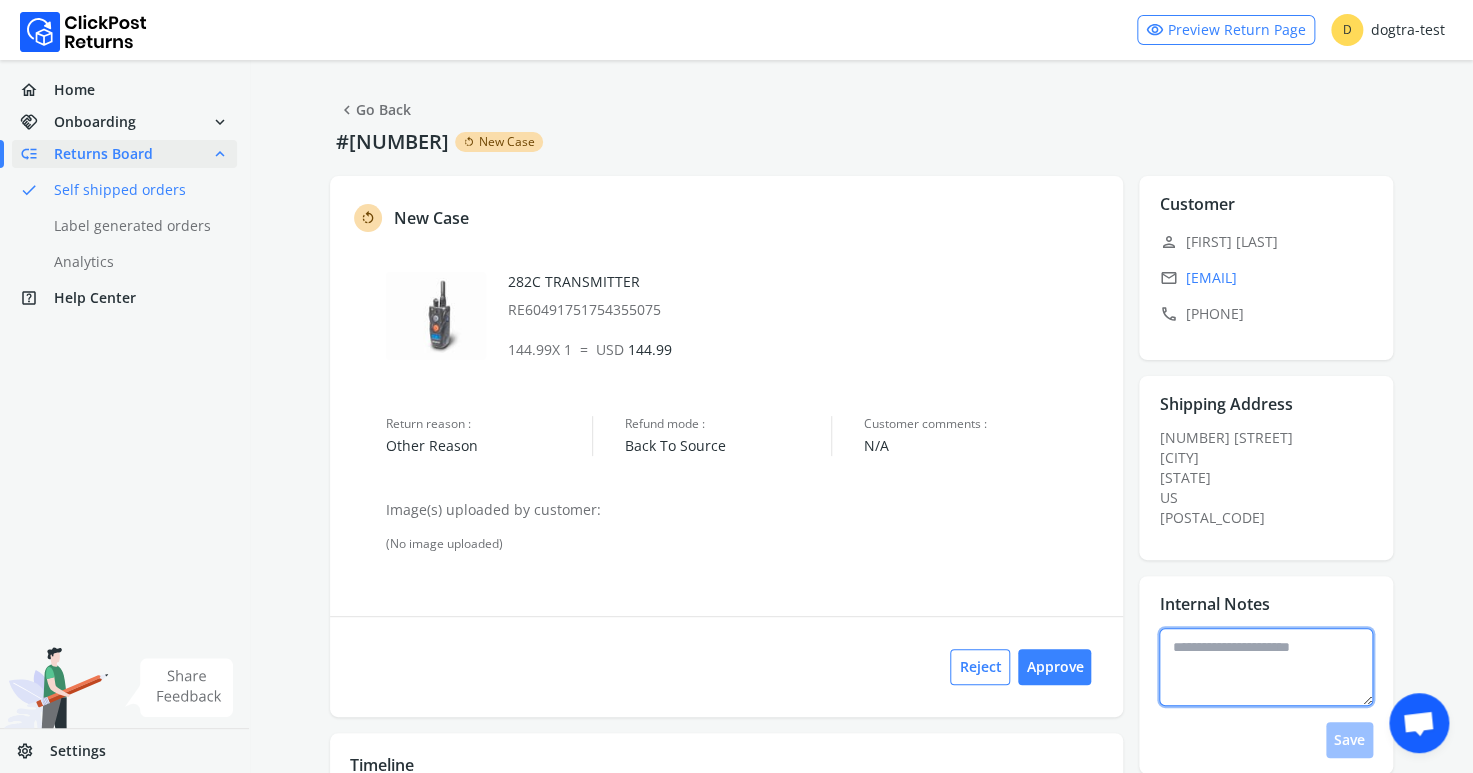 click at bounding box center (1266, 667) 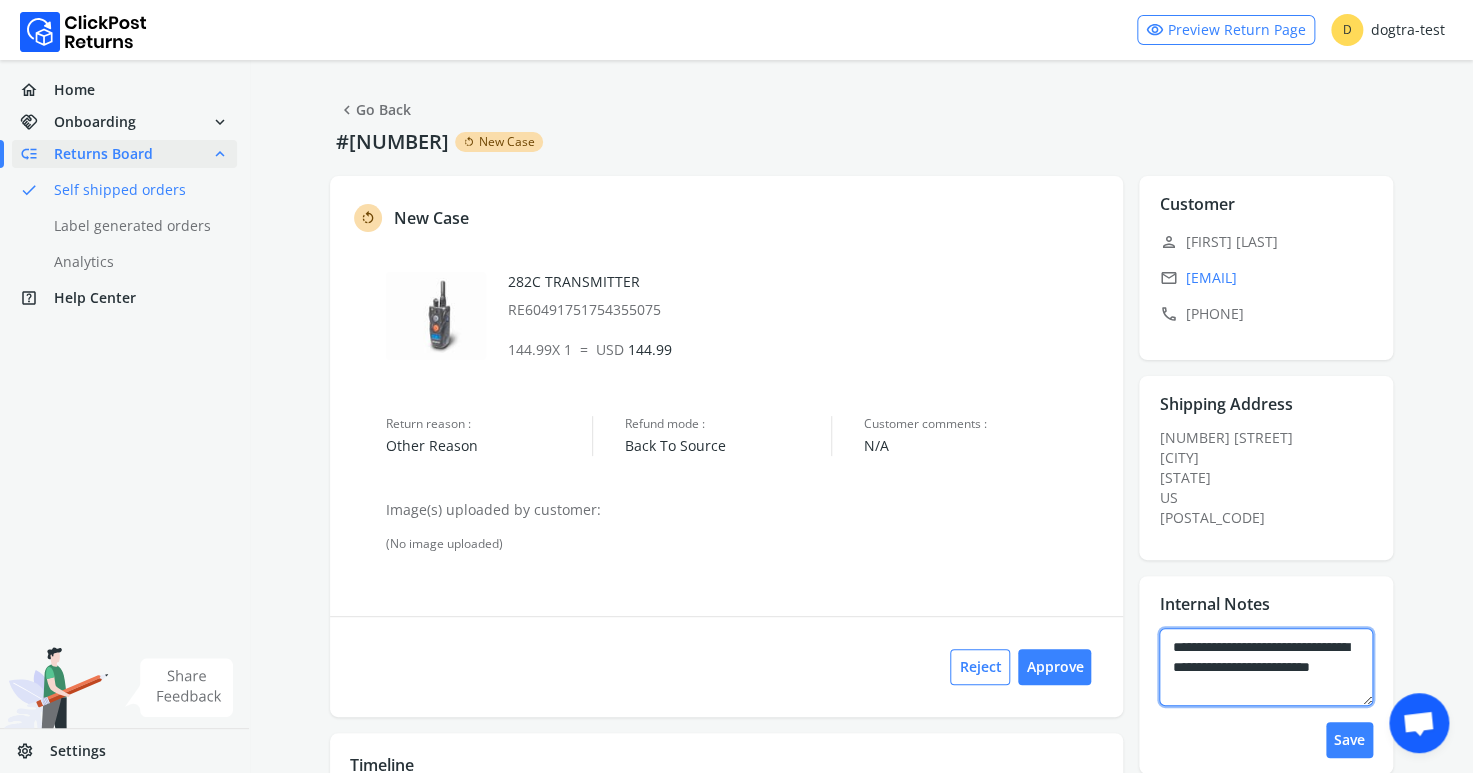 scroll, scrollTop: 12, scrollLeft: 0, axis: vertical 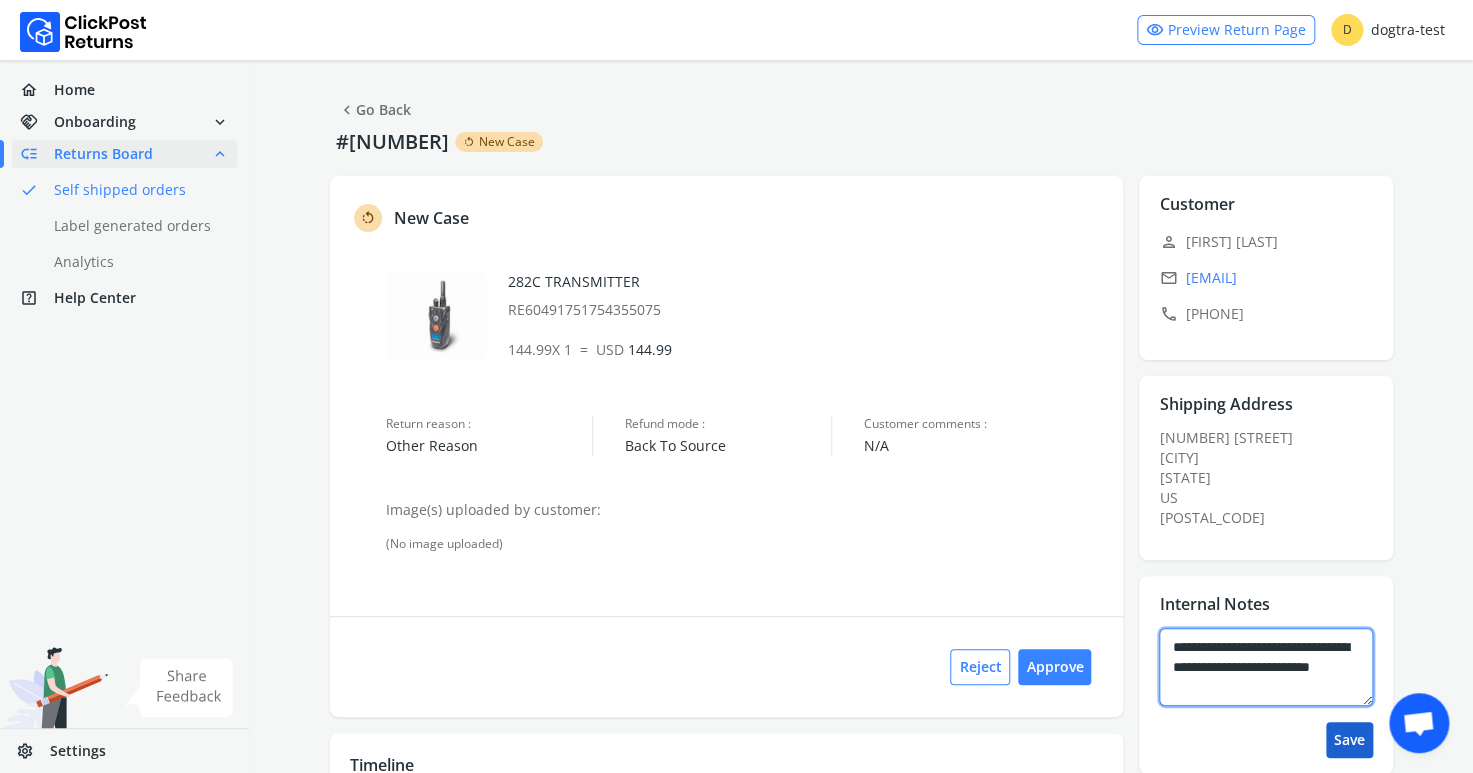 type on "**********" 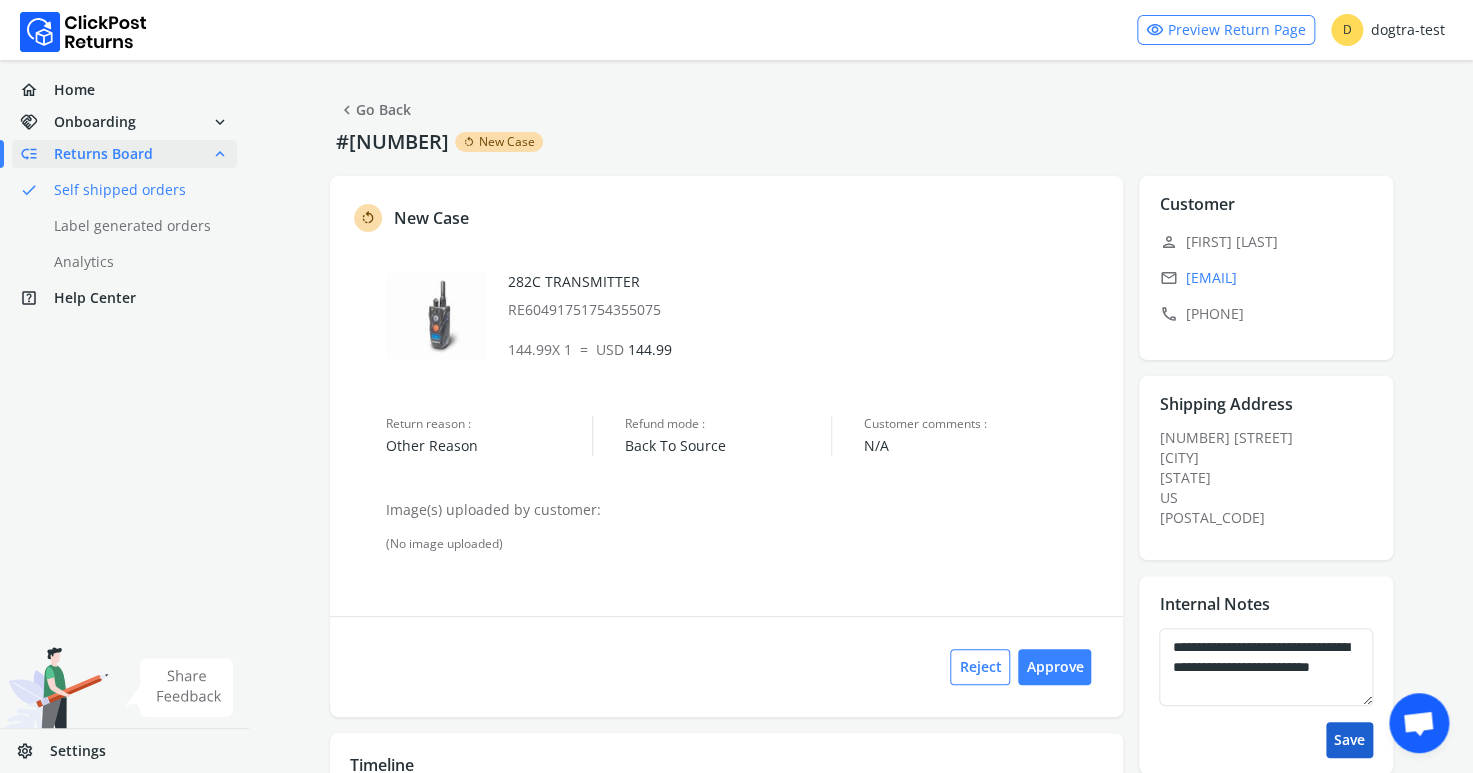 click on "Save" at bounding box center (1349, 740) 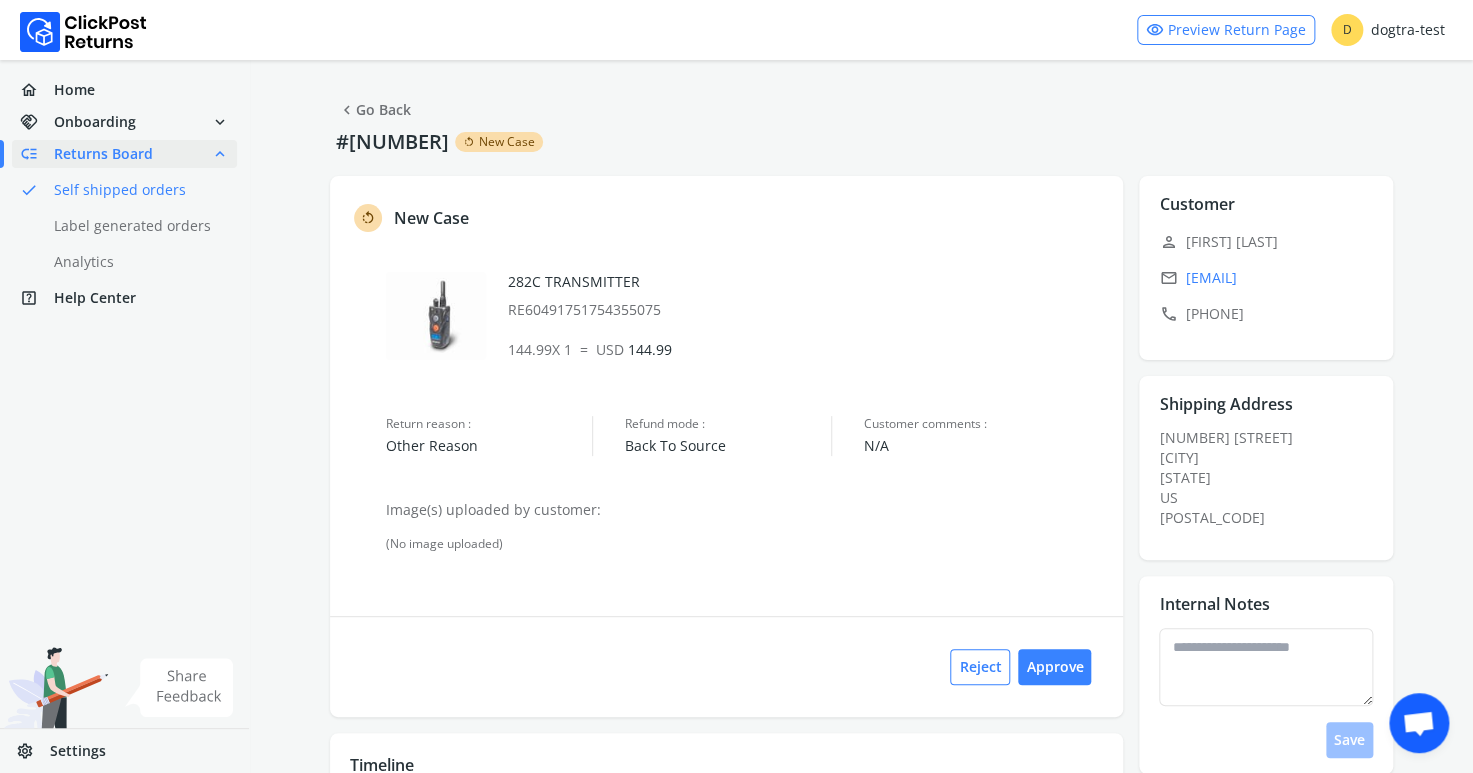 click on "chevron_left Go Back" at bounding box center (374, 110) 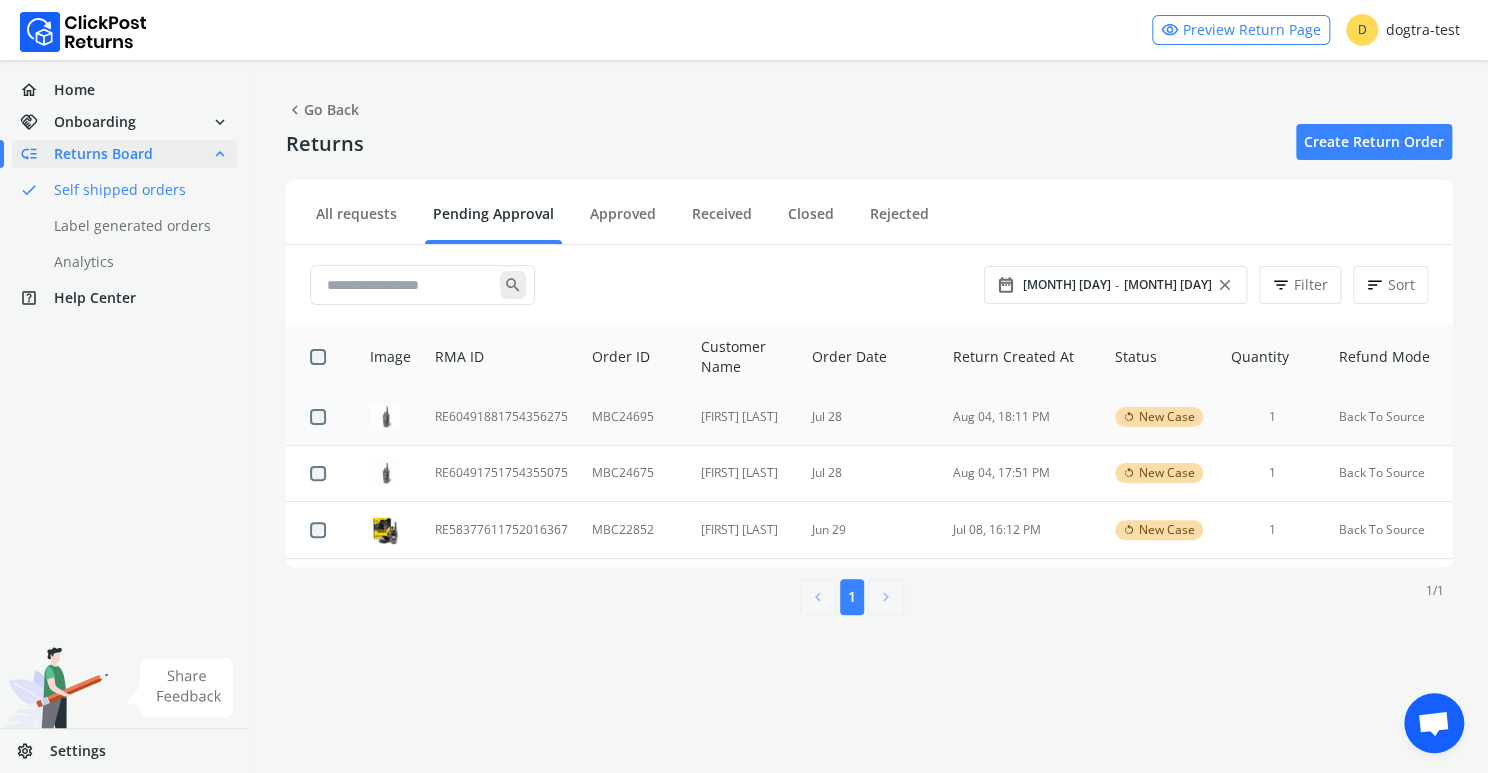 click on "RE60491881754356275" at bounding box center (501, 417) 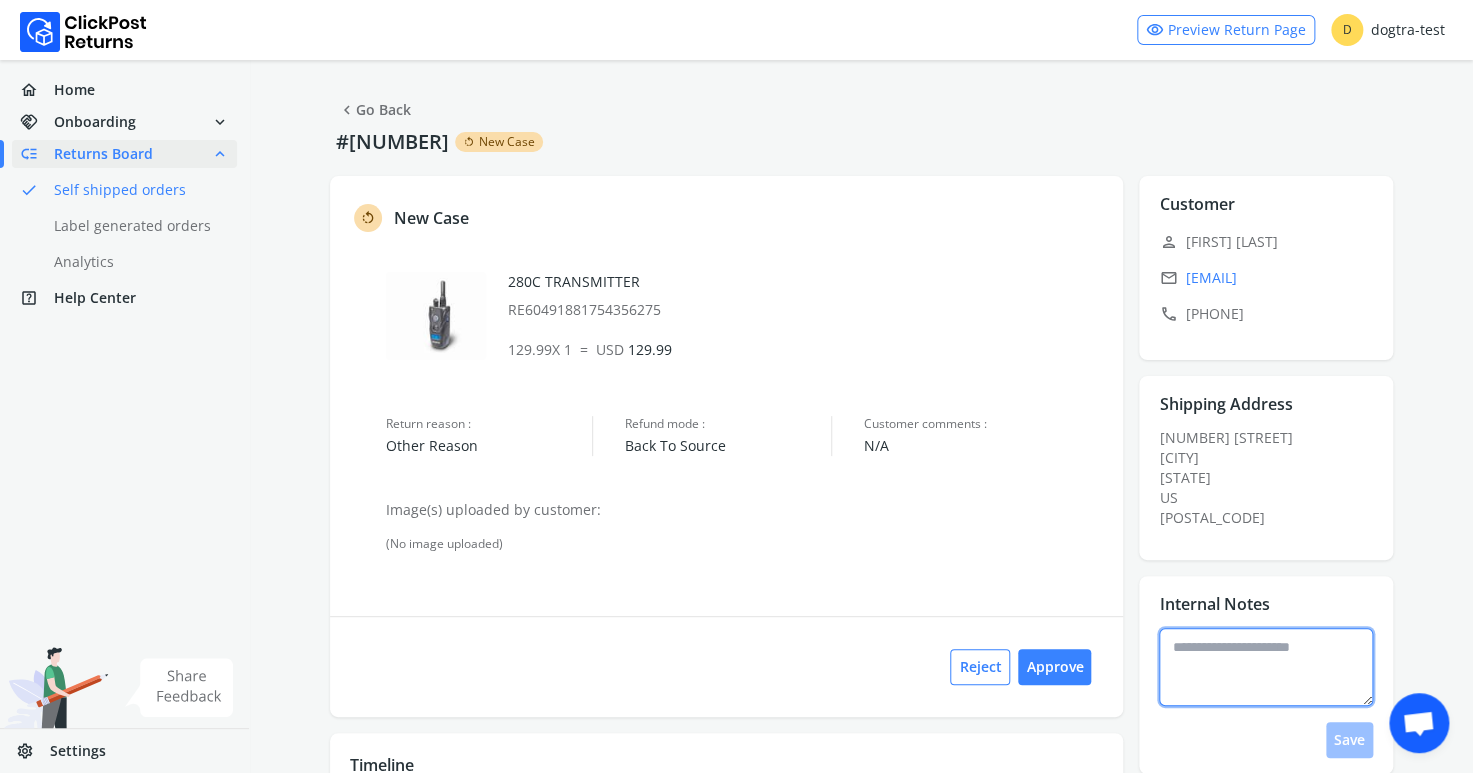 click at bounding box center [1266, 667] 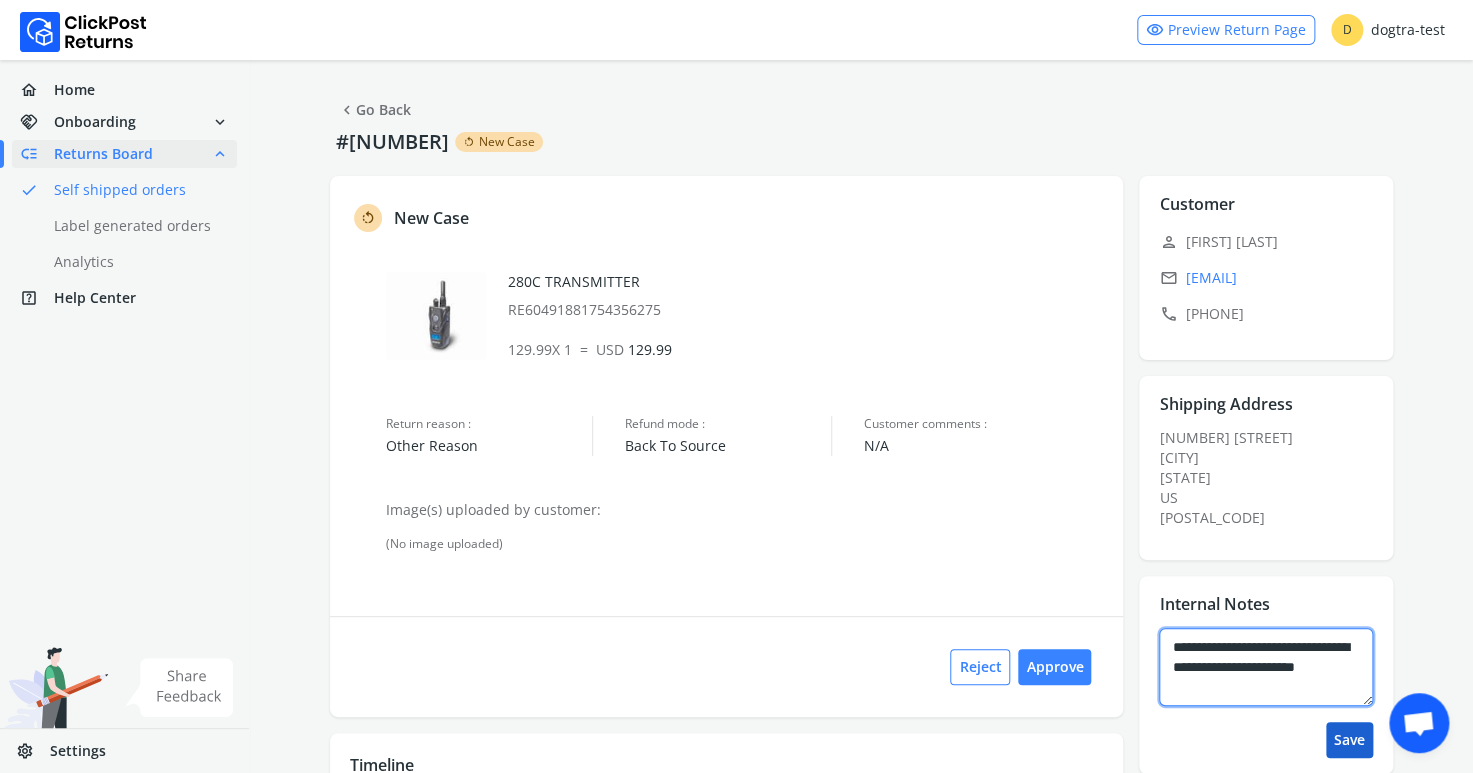 type on "**********" 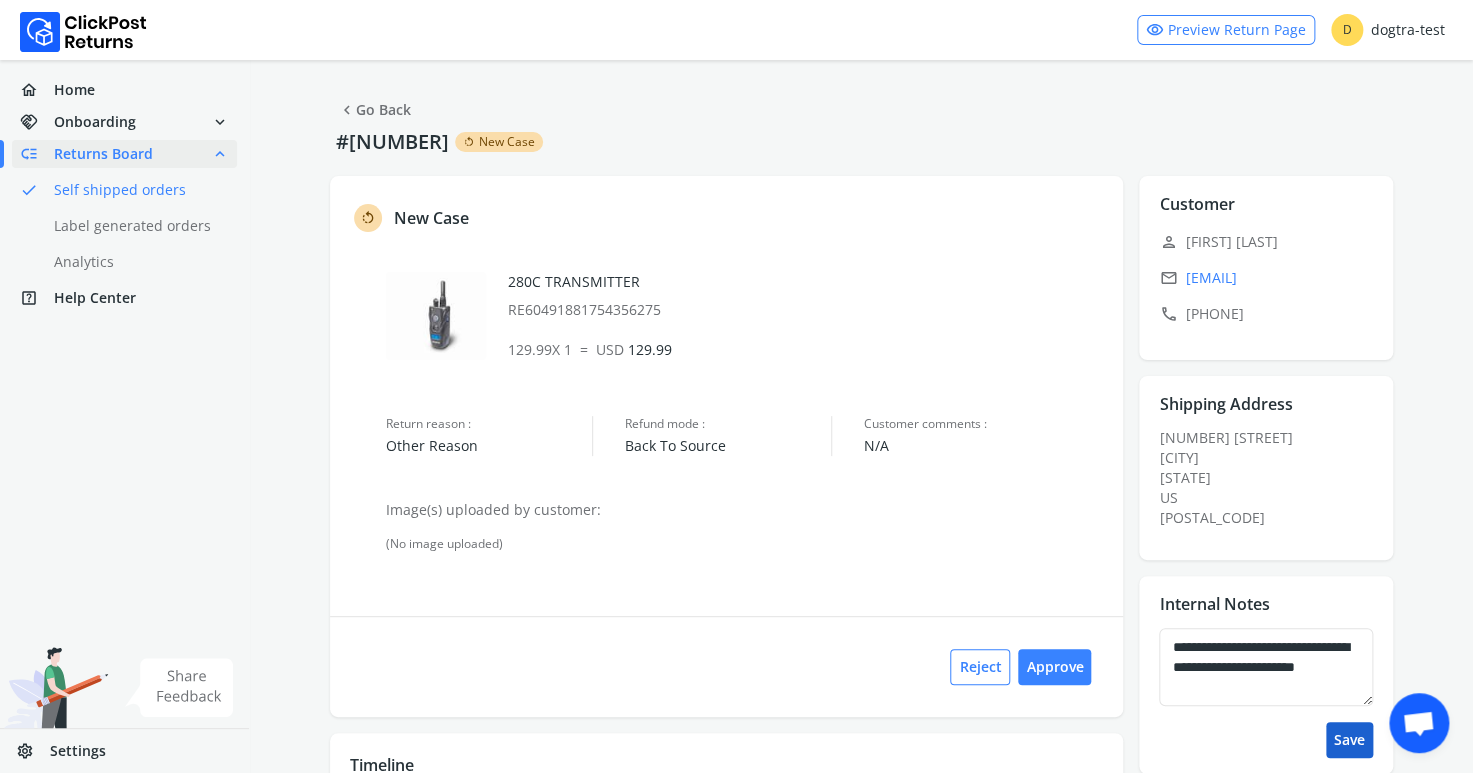 click on "Save" at bounding box center [1349, 740] 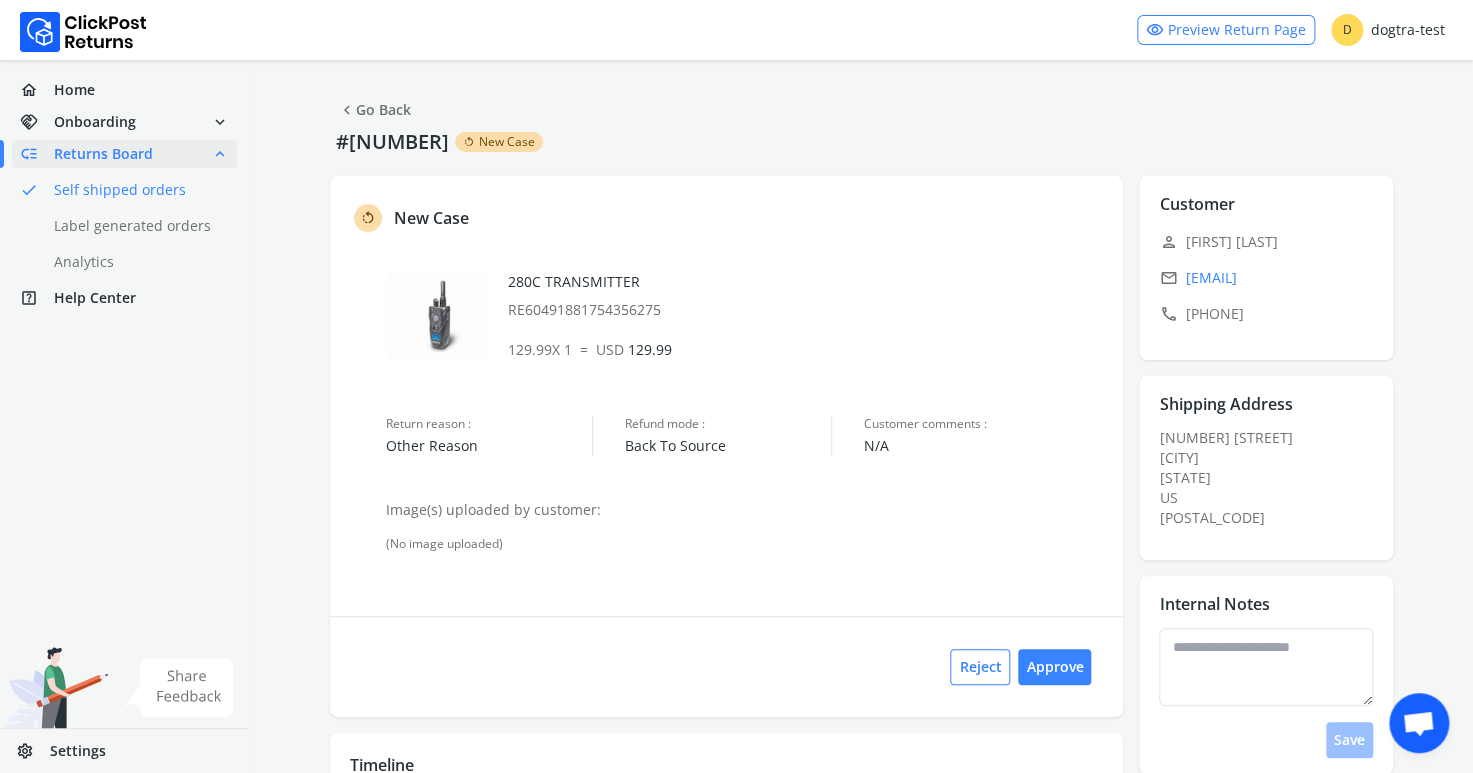 click on "Returns Board" at bounding box center [103, 154] 